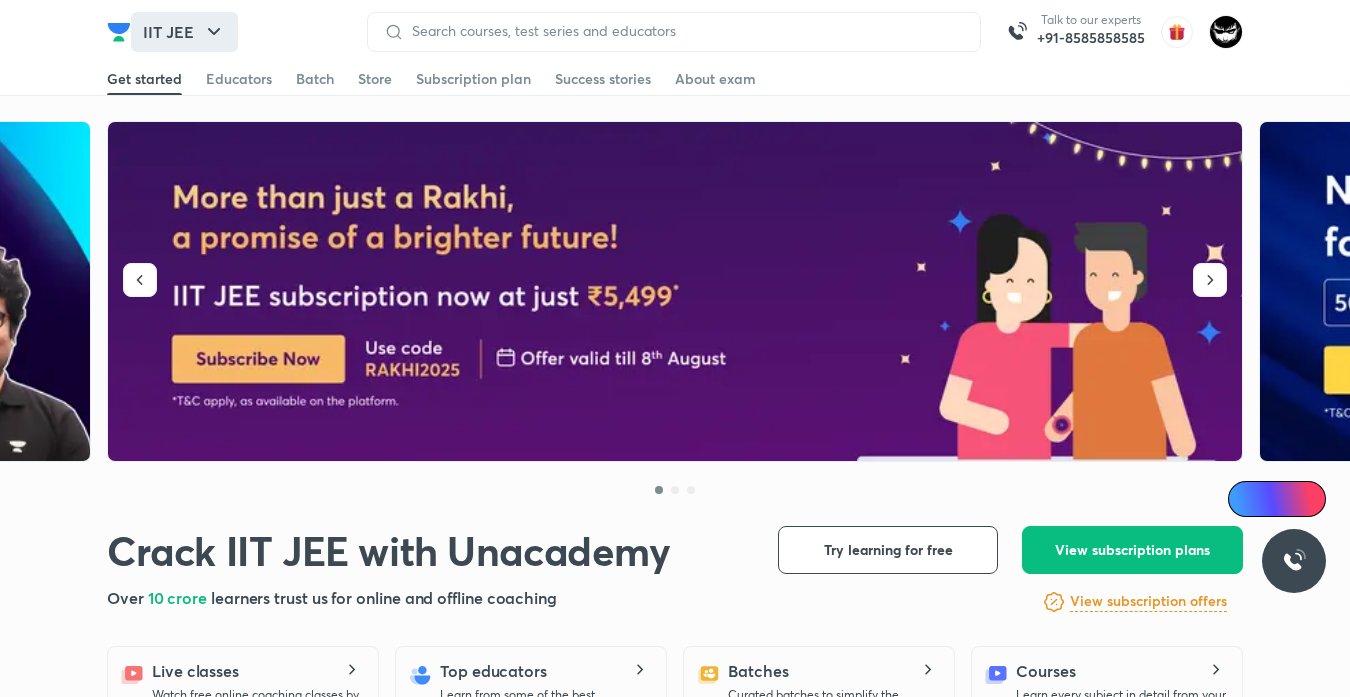 scroll, scrollTop: 0, scrollLeft: 0, axis: both 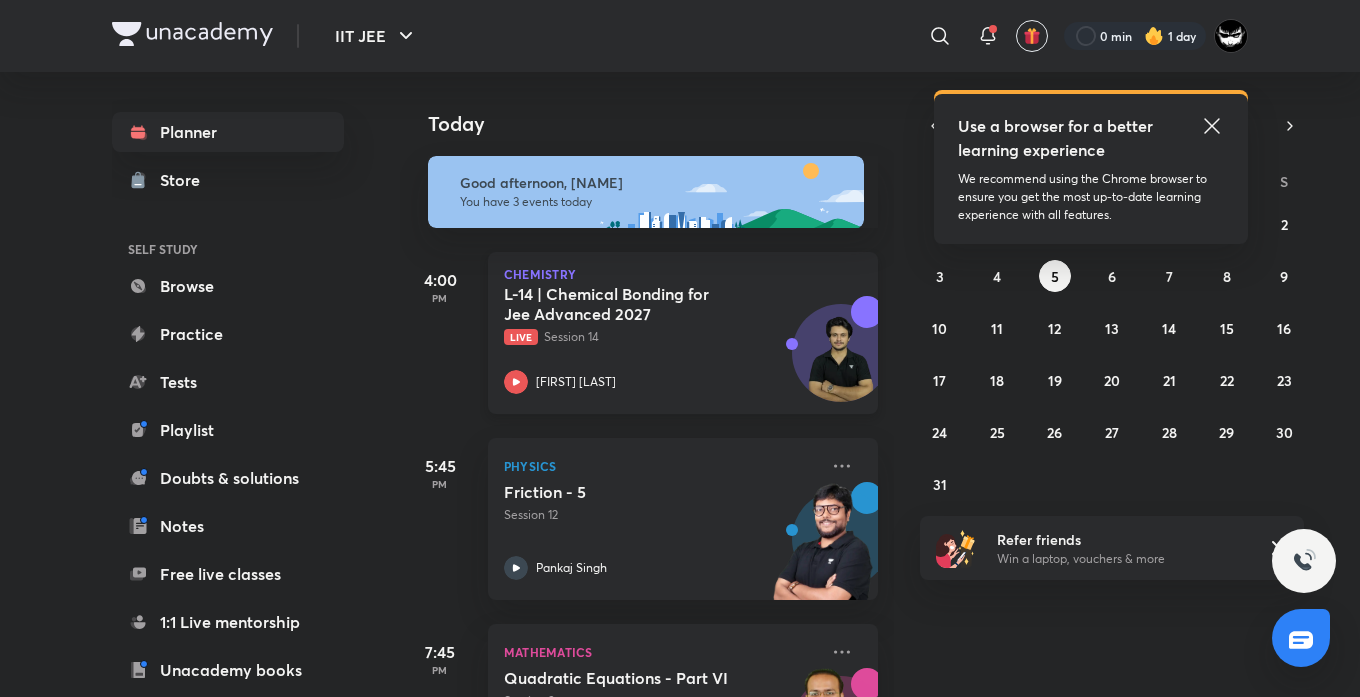 click 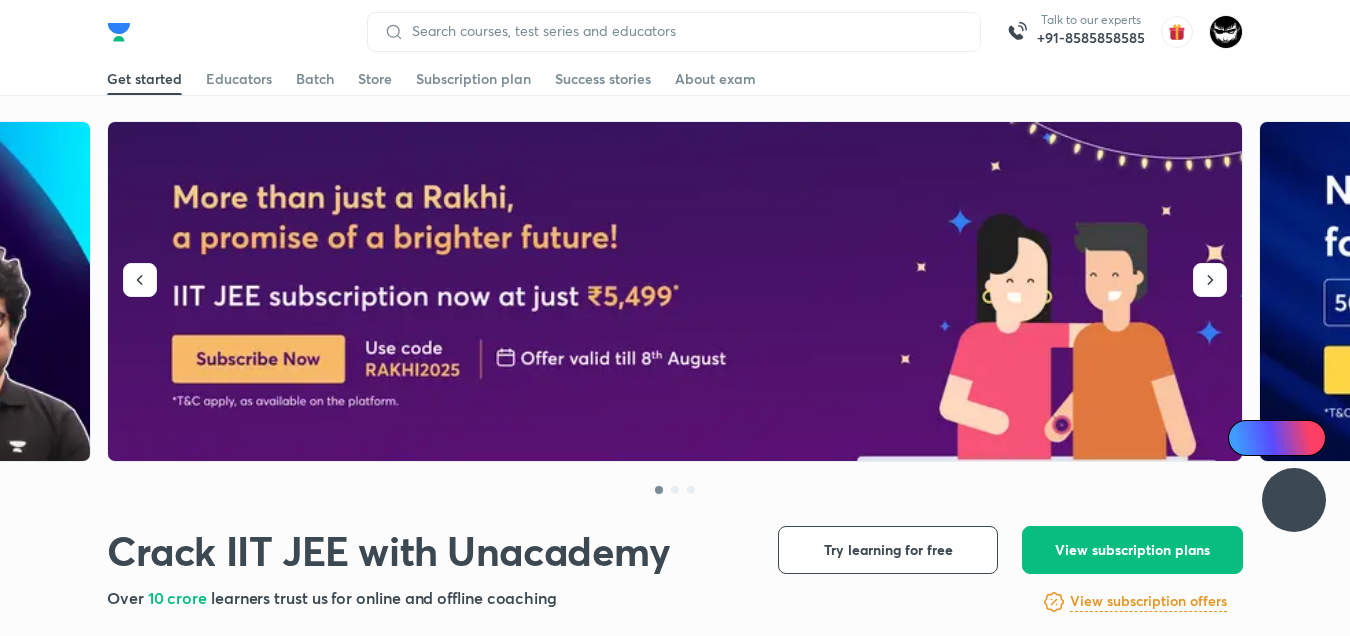 scroll, scrollTop: 0, scrollLeft: 0, axis: both 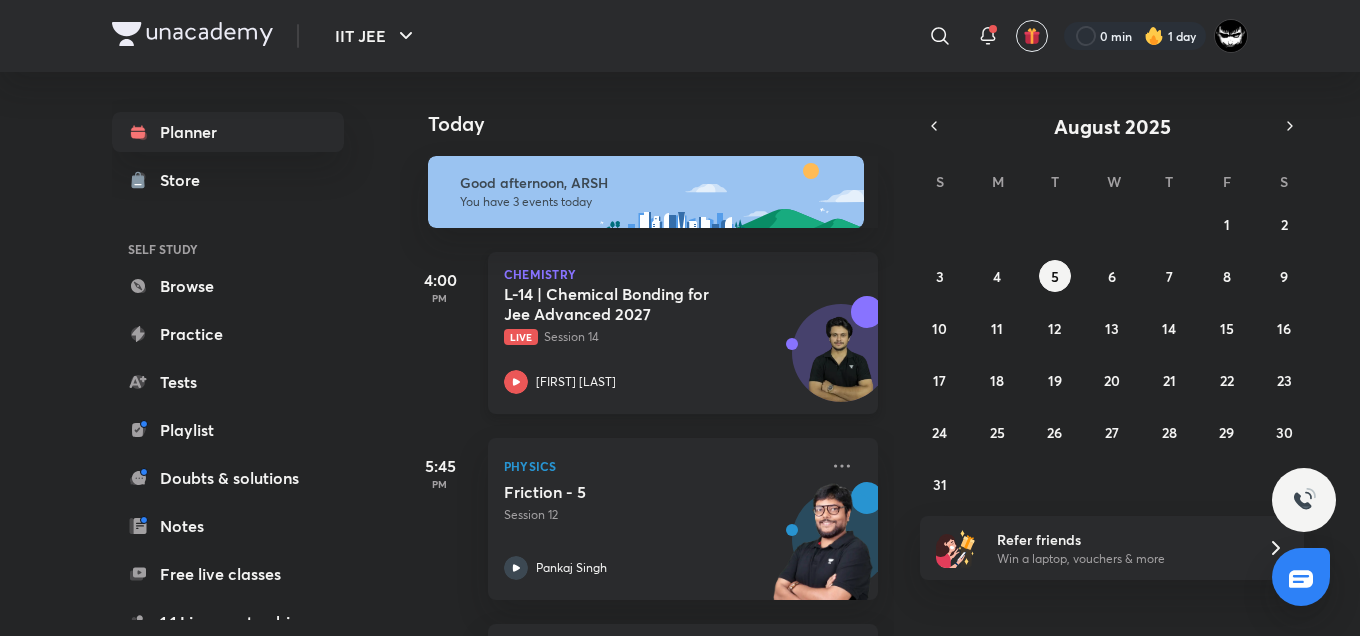 click on "L-14 | Chemical Bonding for Jee Advanced 2027 Live Session 14 [LAST]" at bounding box center (661, 339) 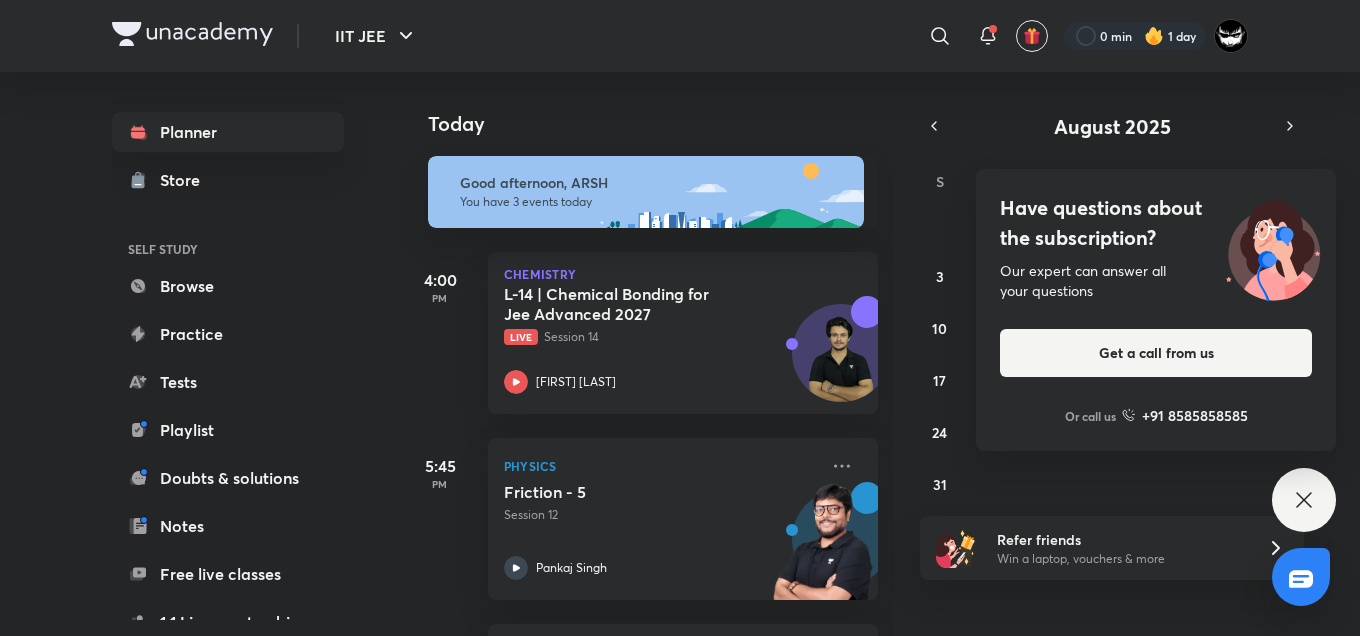 click on "Have questions about the subscription?" at bounding box center [1156, 223] 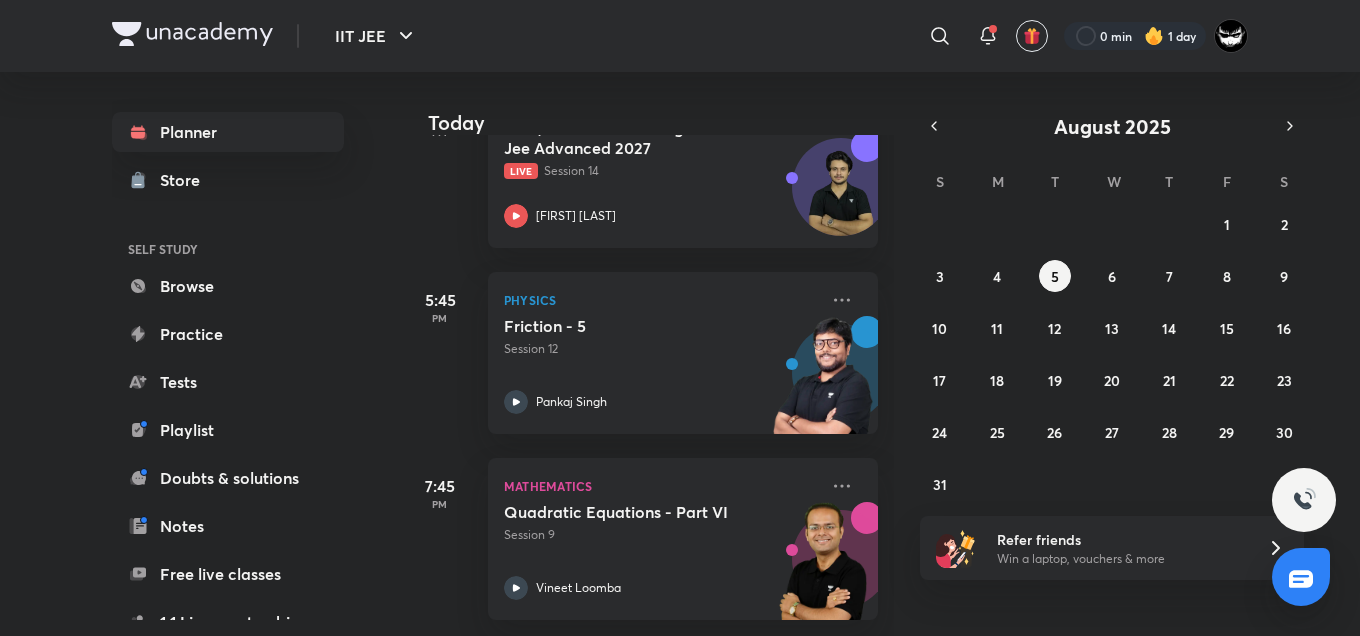 scroll, scrollTop: 0, scrollLeft: 0, axis: both 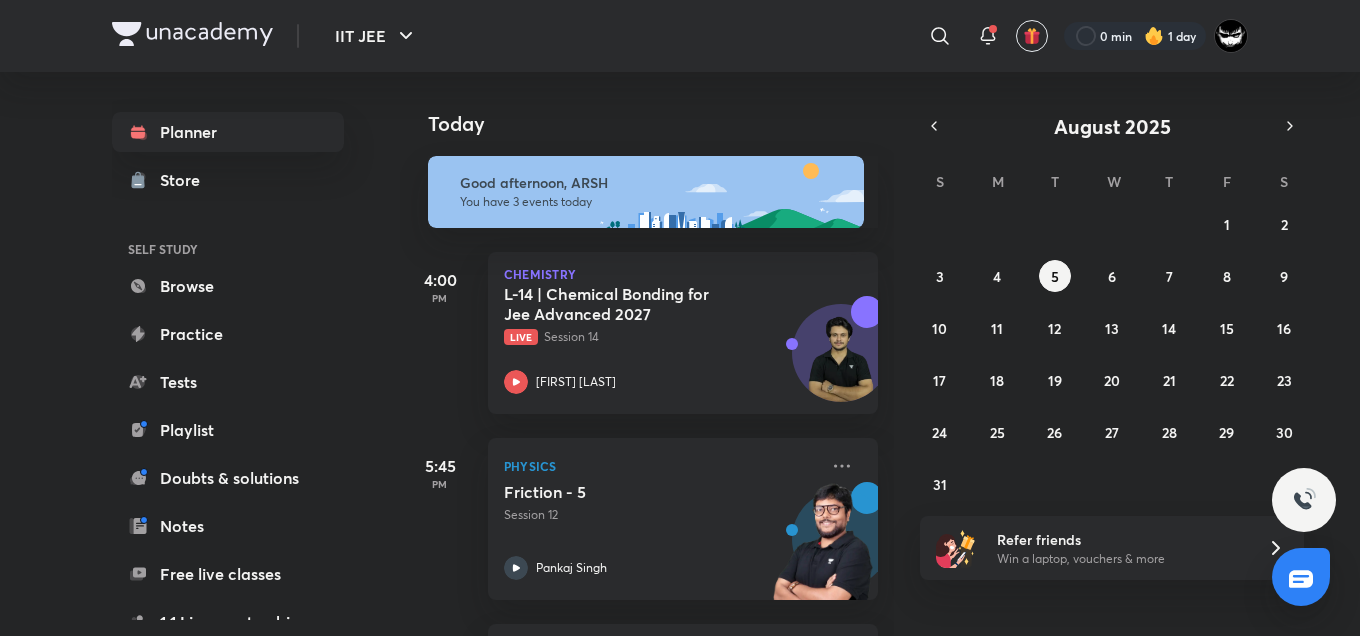 click on "Today Good afternoon, ARSH You have 3 events today 4:00 PM Chemistry L-14 | Chemical Bonding for Jee Advanced 2027 Live Session 14 [LAST] 5:45 PM Physics Friction - 5 Session 12 [LAST] 7:45 PM Mathematics Quadratic Equations - Part VI Session 9 [LAST]" at bounding box center (878, 354) 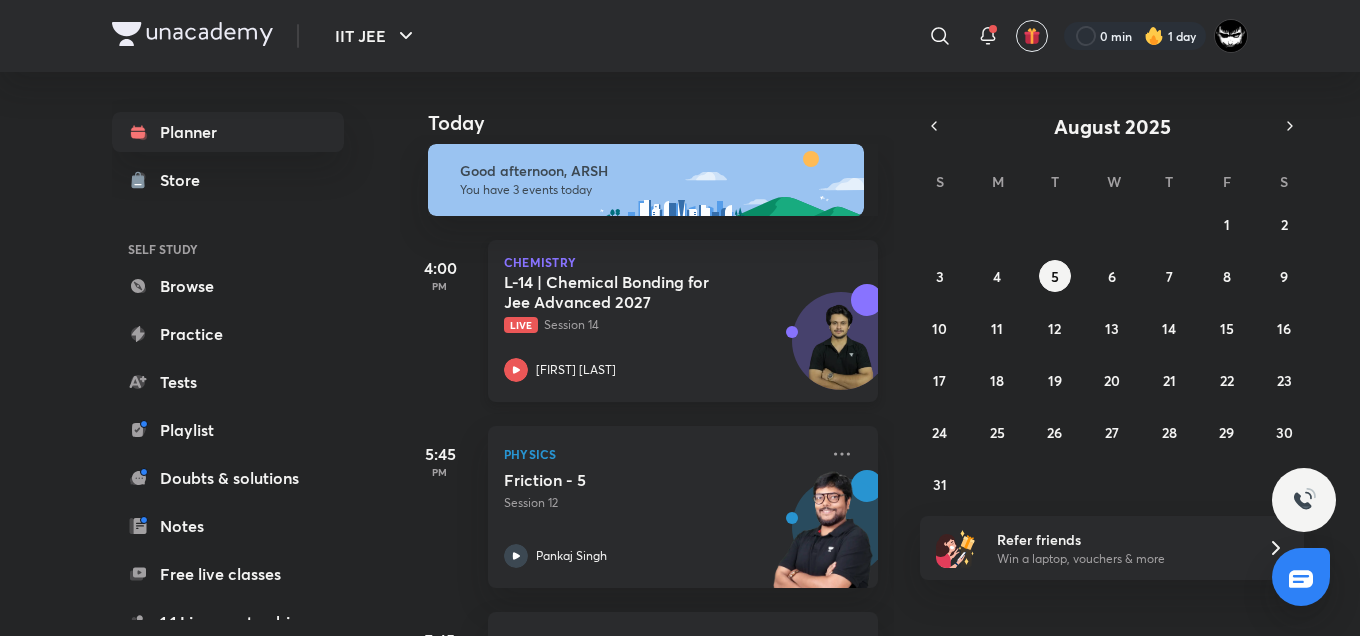scroll, scrollTop: 11, scrollLeft: 0, axis: vertical 